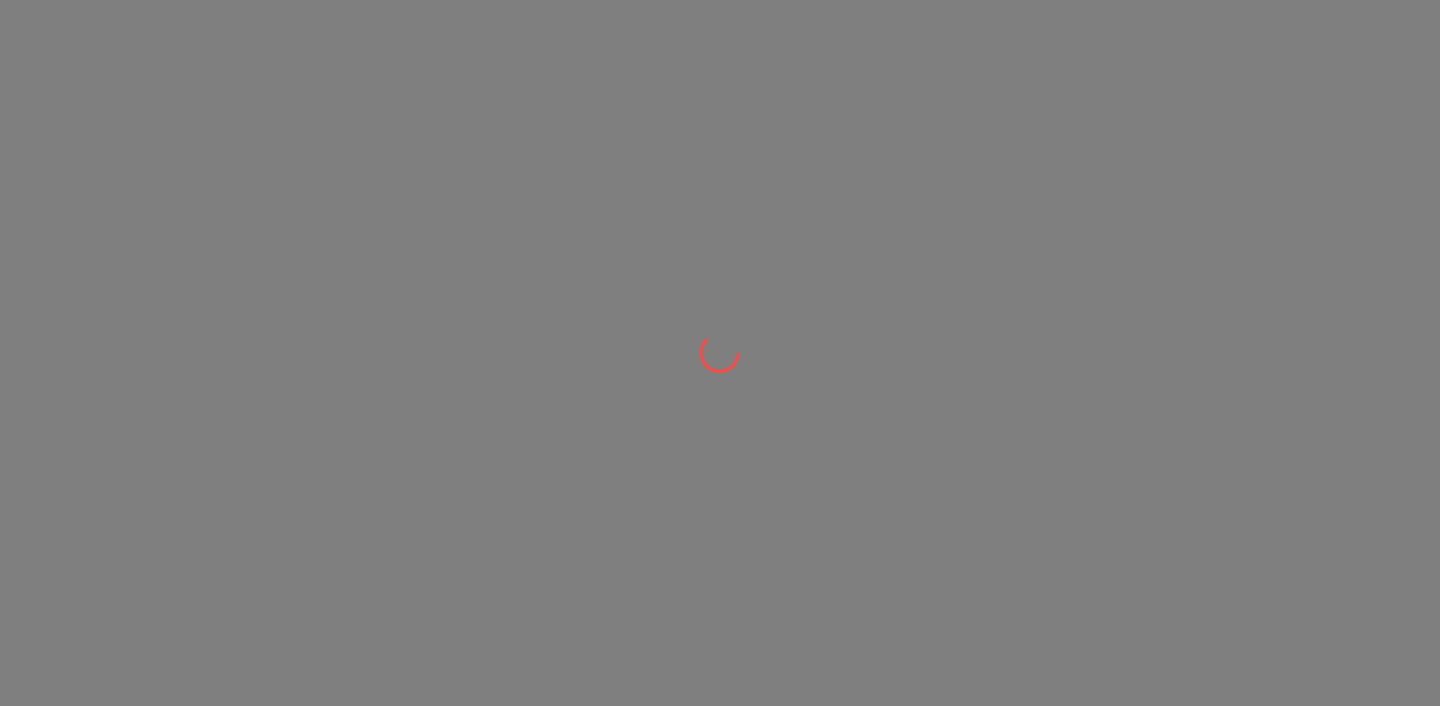 scroll, scrollTop: 0, scrollLeft: 0, axis: both 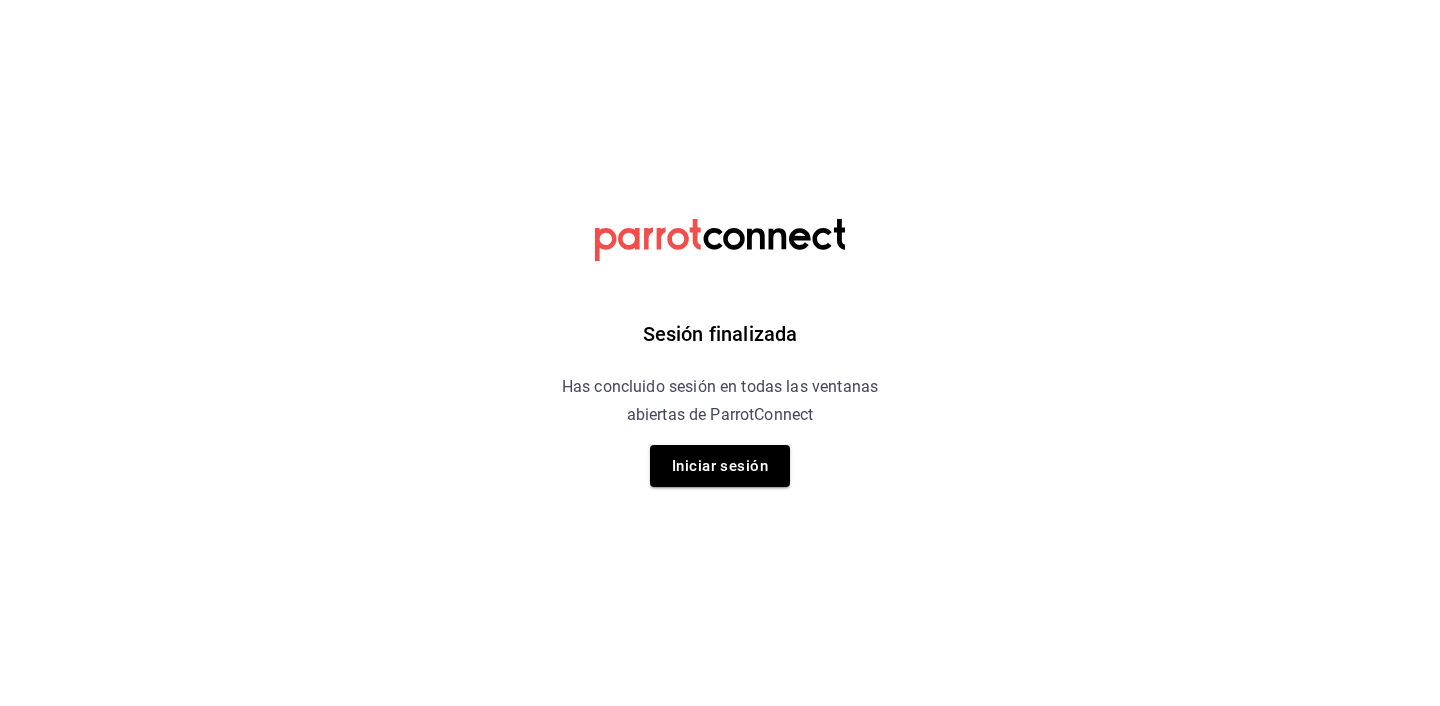 click on "Has concluido sesión en todas las ventanas abiertas de ParrotConnect" at bounding box center [720, 401] 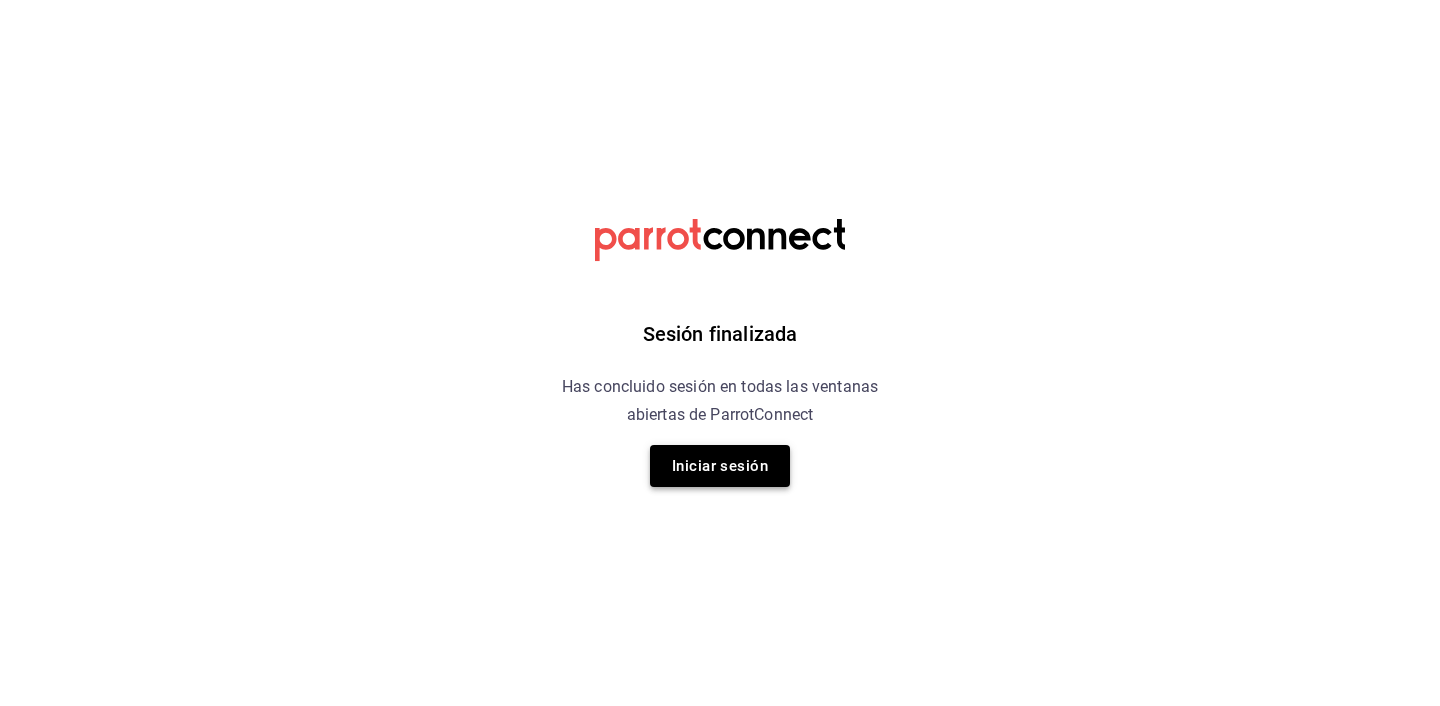 click on "Iniciar sesión" at bounding box center (720, 466) 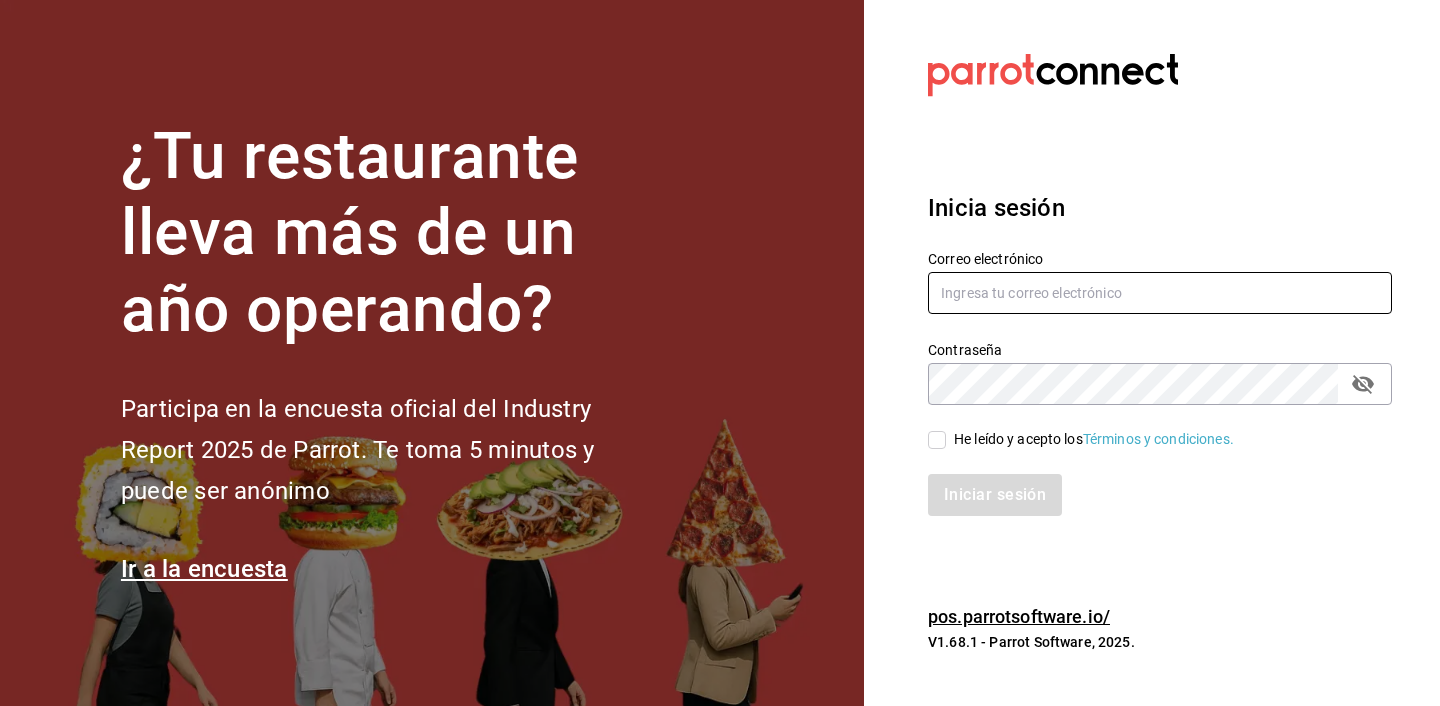 type on "admin@cholas.mx" 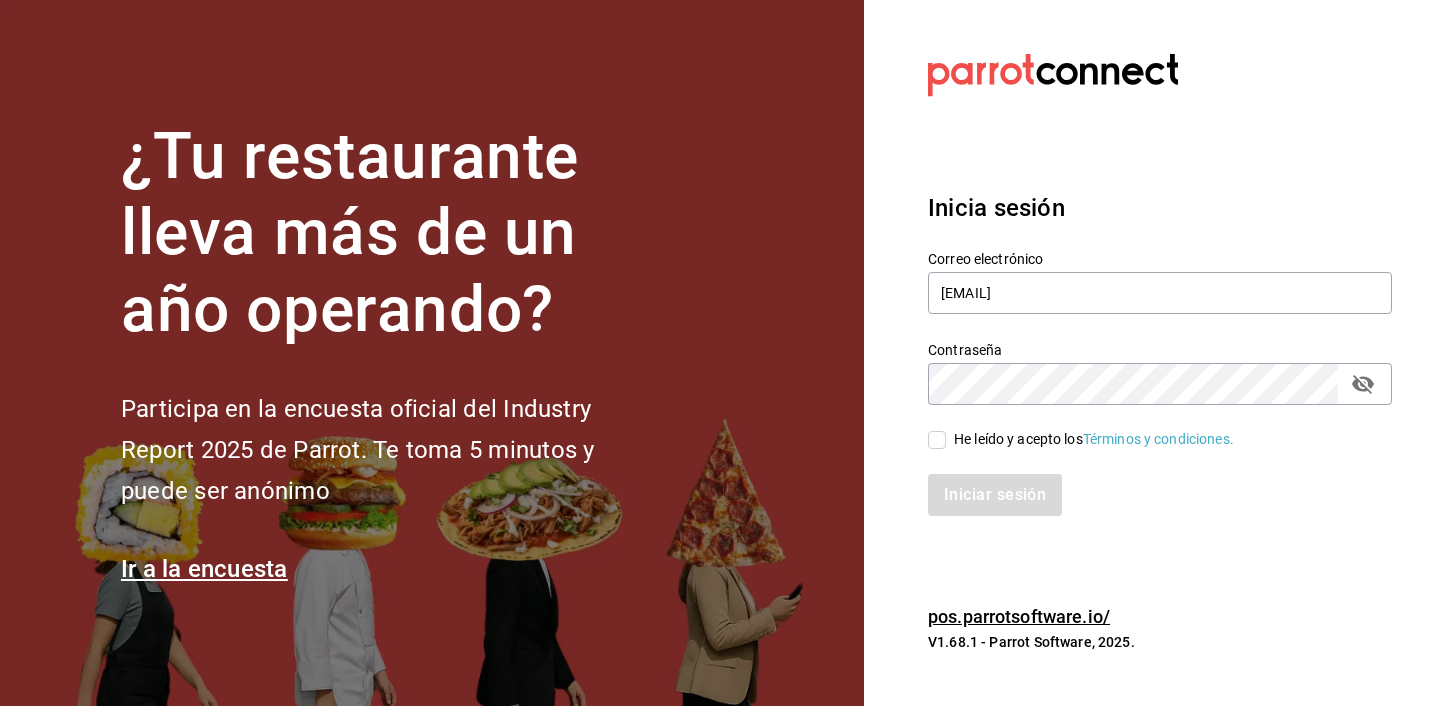 click on "He leído y acepto los  Términos y condiciones." at bounding box center [1148, 428] 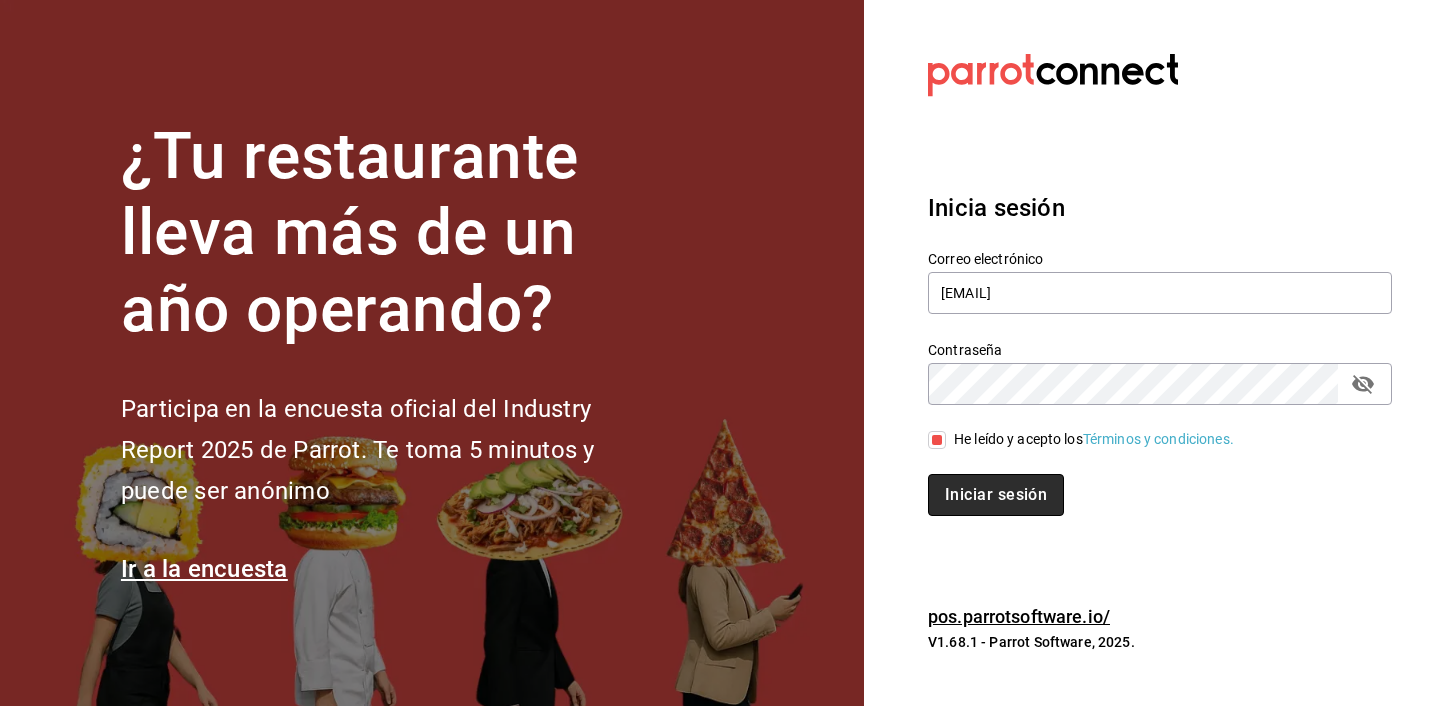 click on "Iniciar sesión" at bounding box center [996, 495] 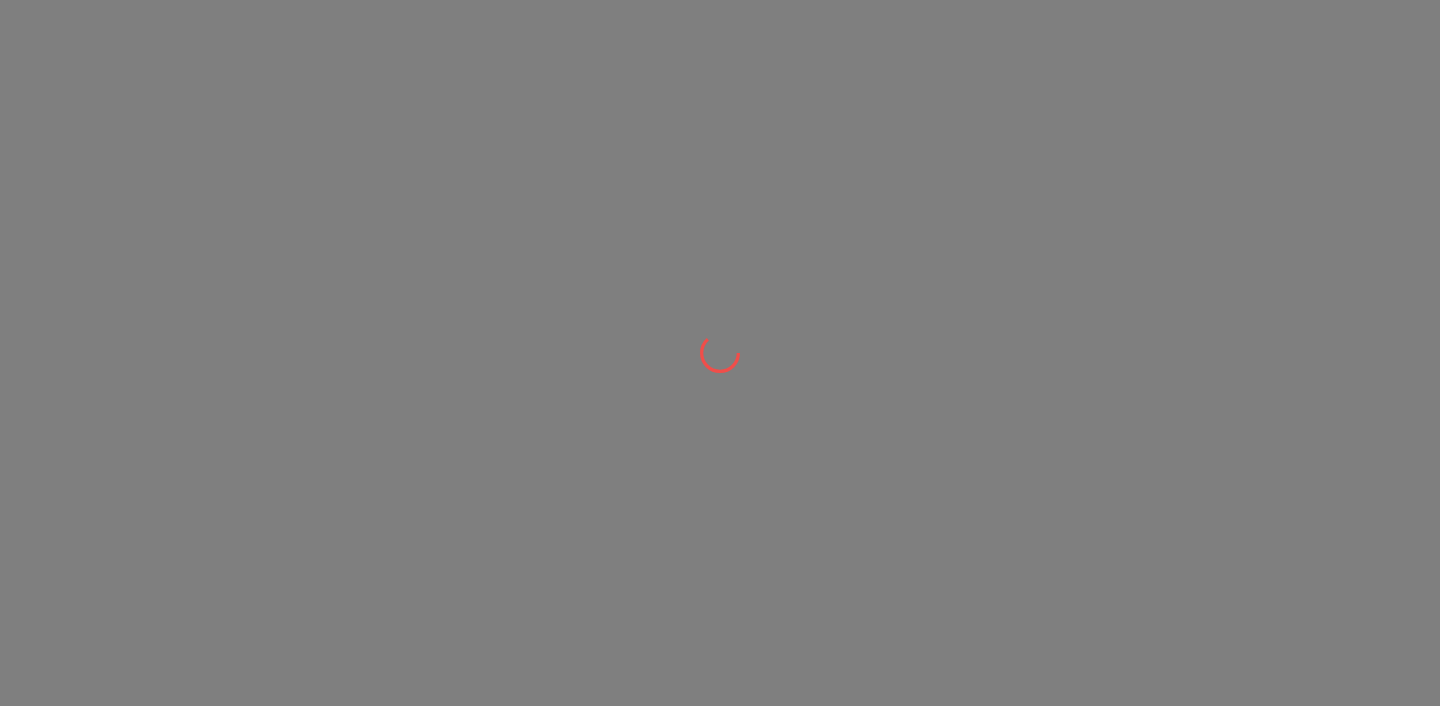 scroll, scrollTop: 0, scrollLeft: 0, axis: both 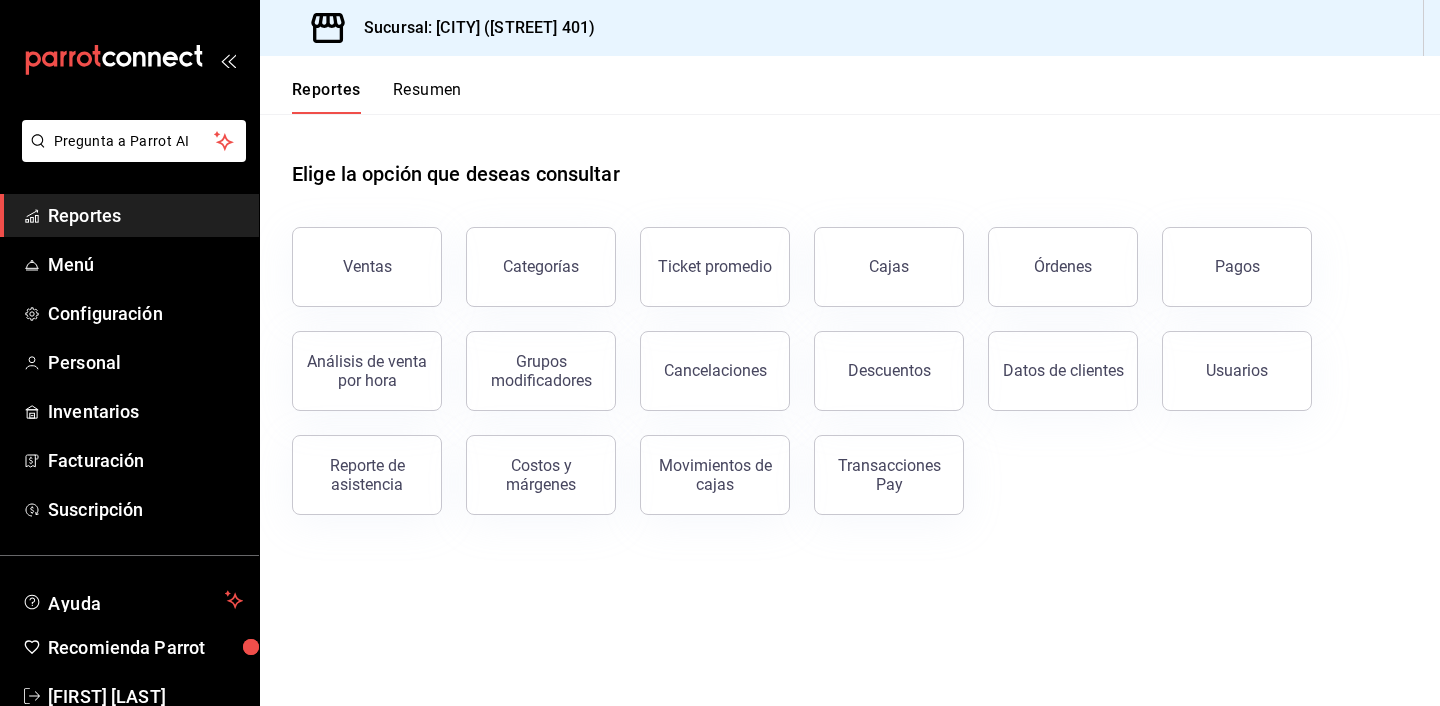 click on "Reportes" at bounding box center (129, 215) 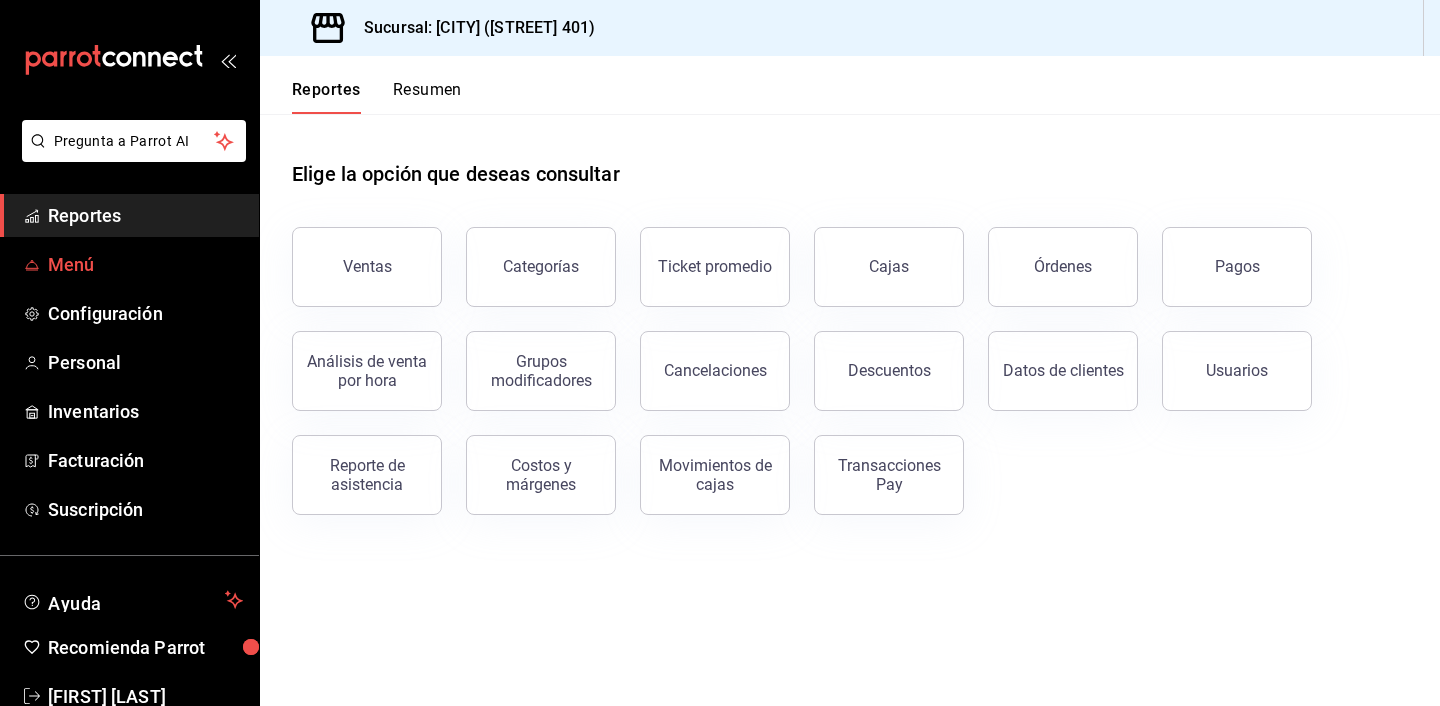 click on "Menú" at bounding box center [145, 264] 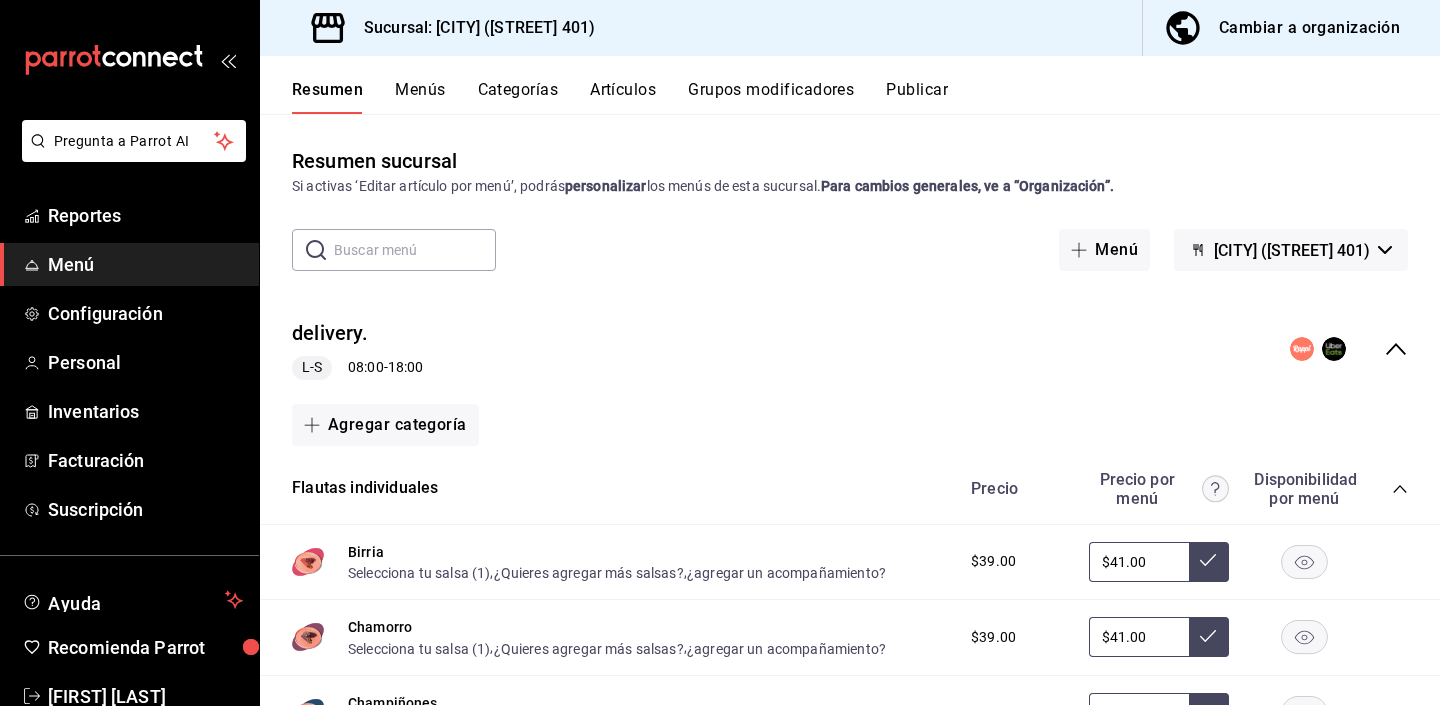 click 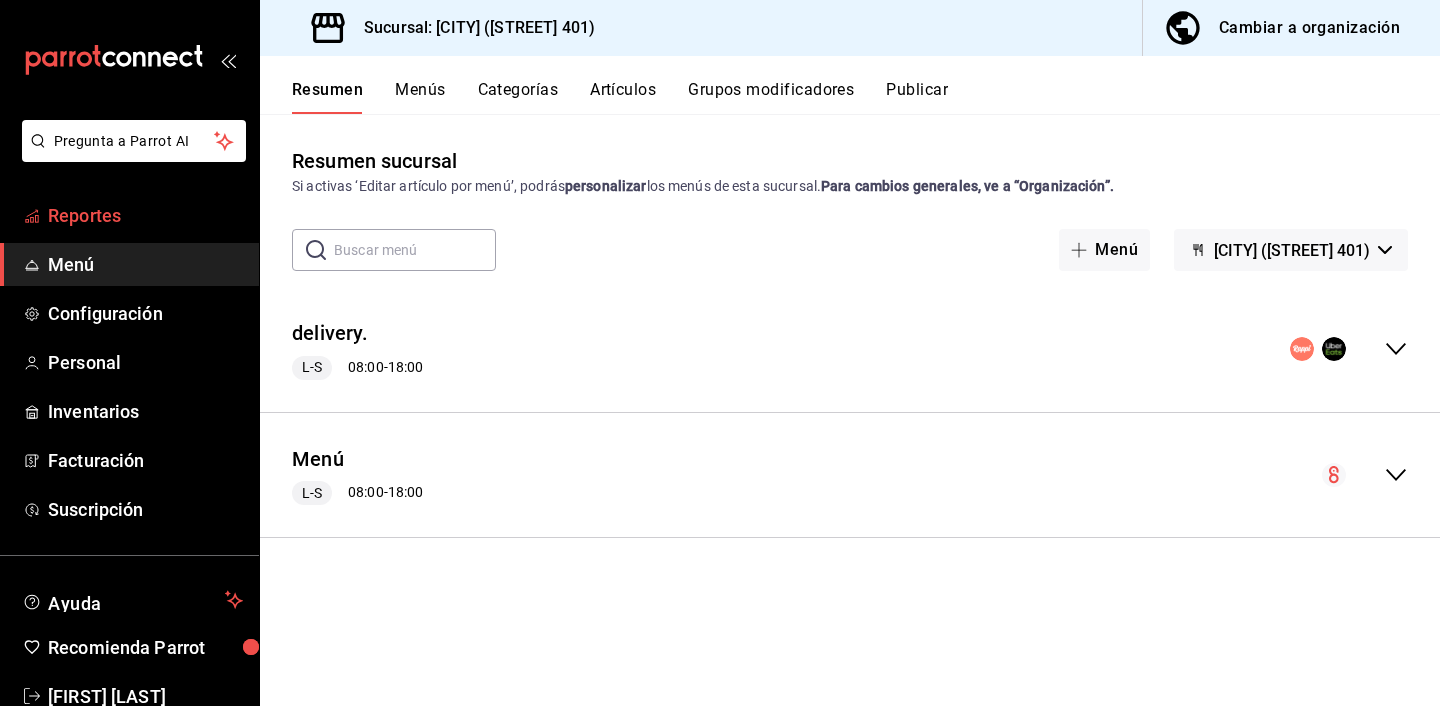 click on "Reportes" at bounding box center [145, 215] 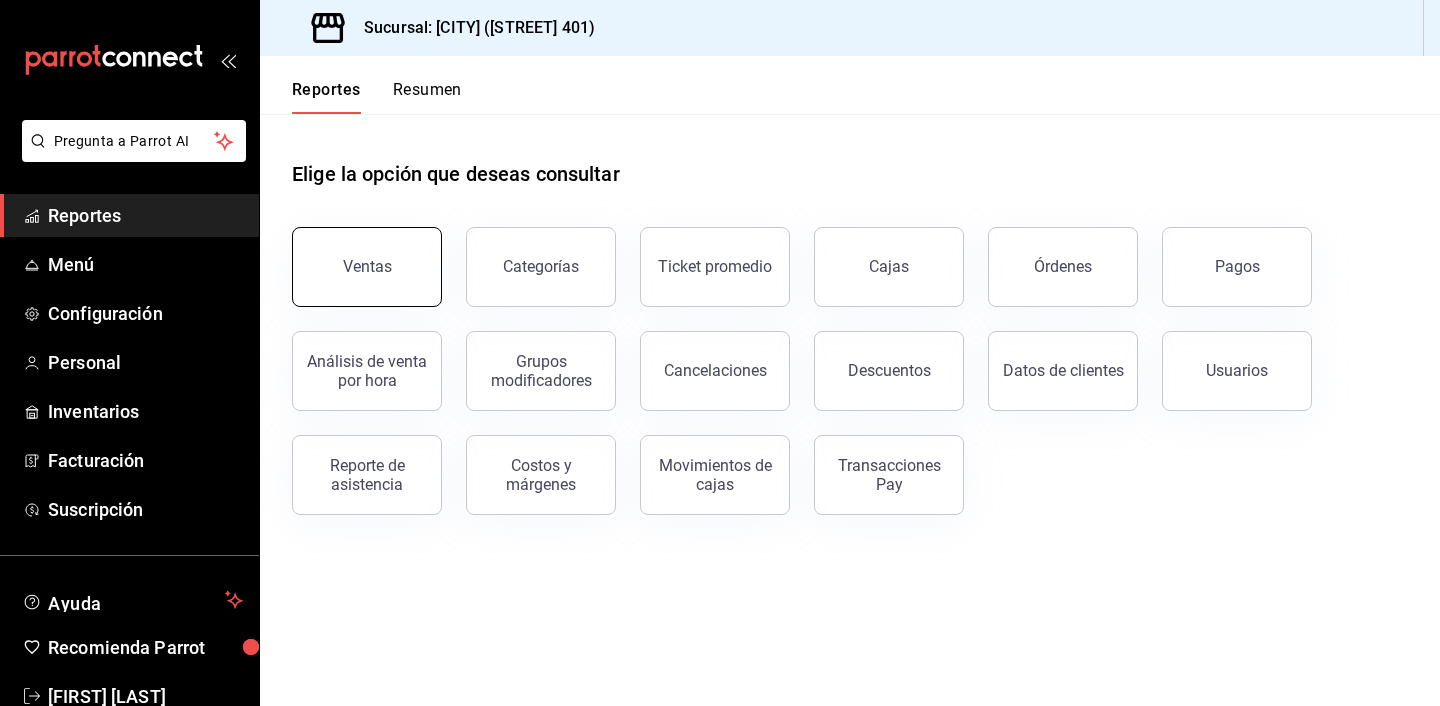 click on "Ventas" at bounding box center [367, 266] 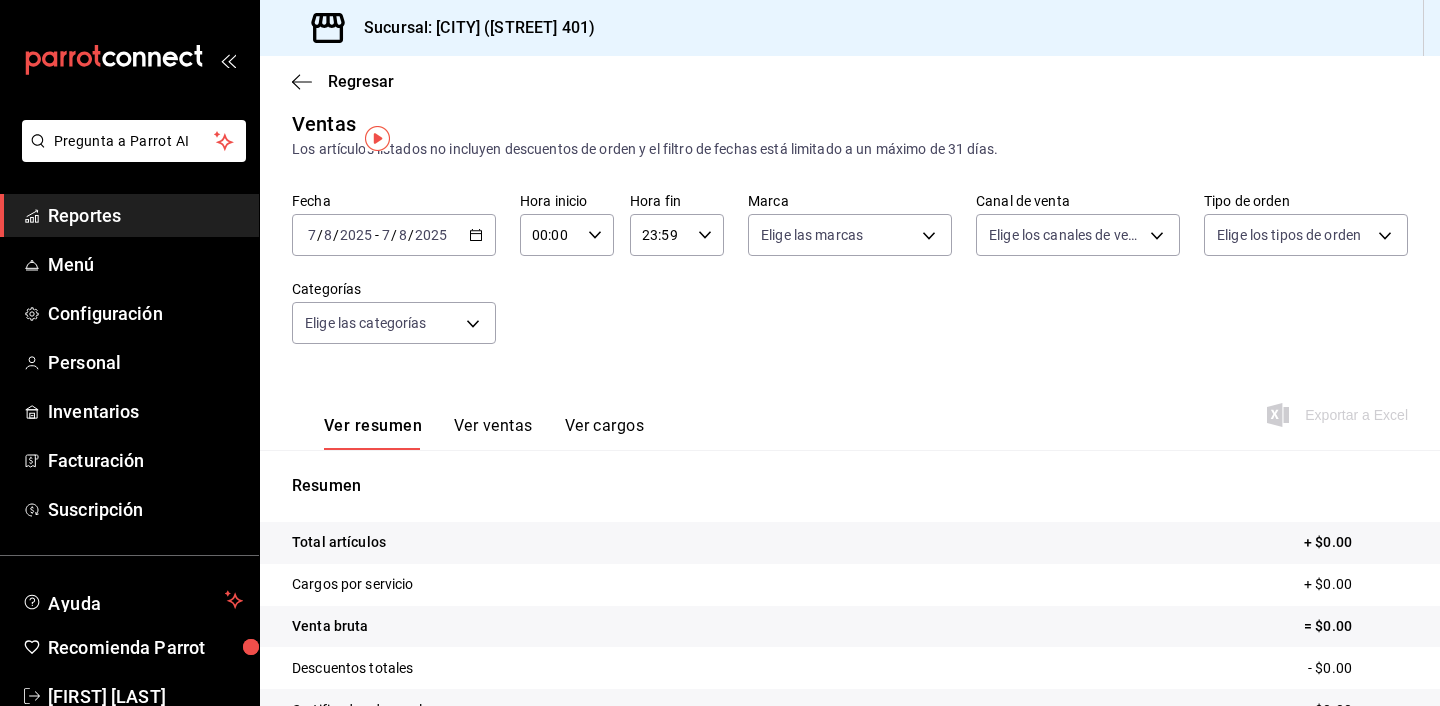 scroll, scrollTop: 0, scrollLeft: 0, axis: both 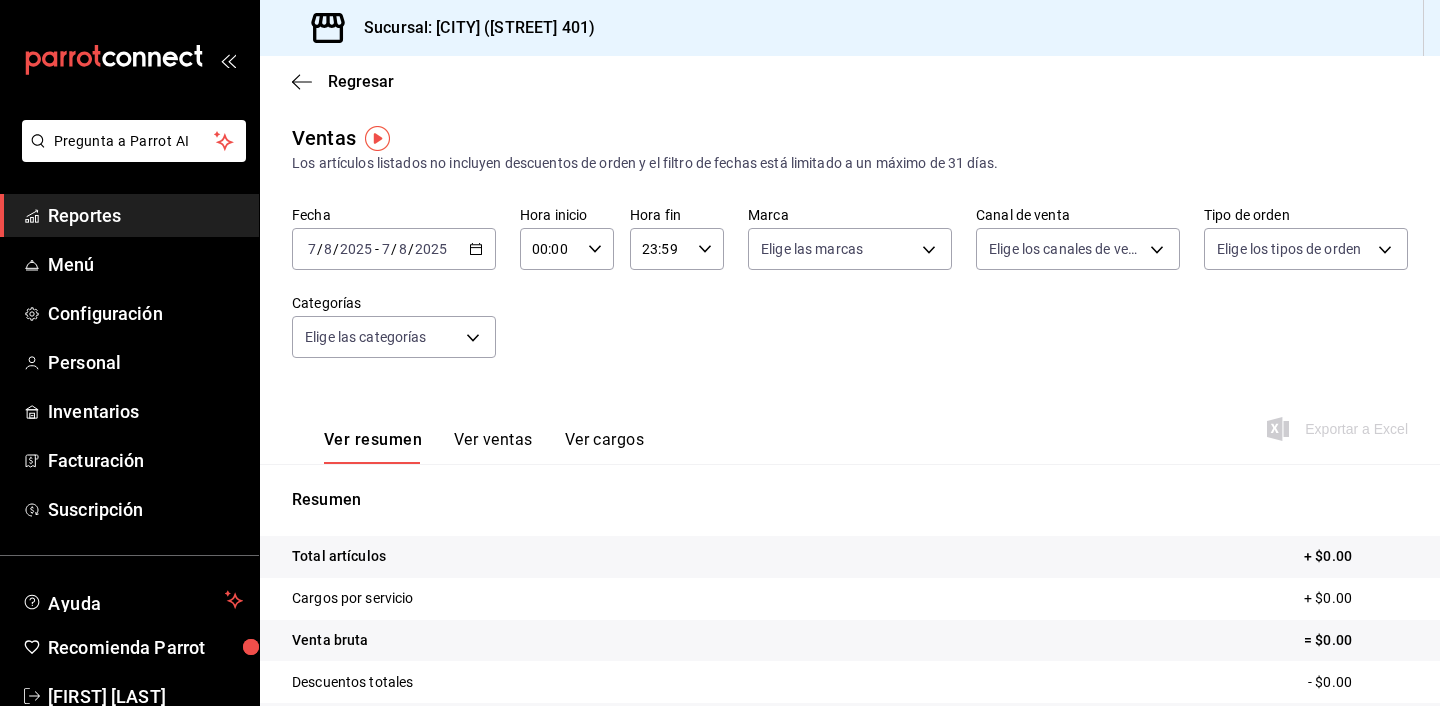 click on "2025-08-07 7 / 8 / 2025 - 2025-08-07 7 / 8 / 2025" at bounding box center (394, 249) 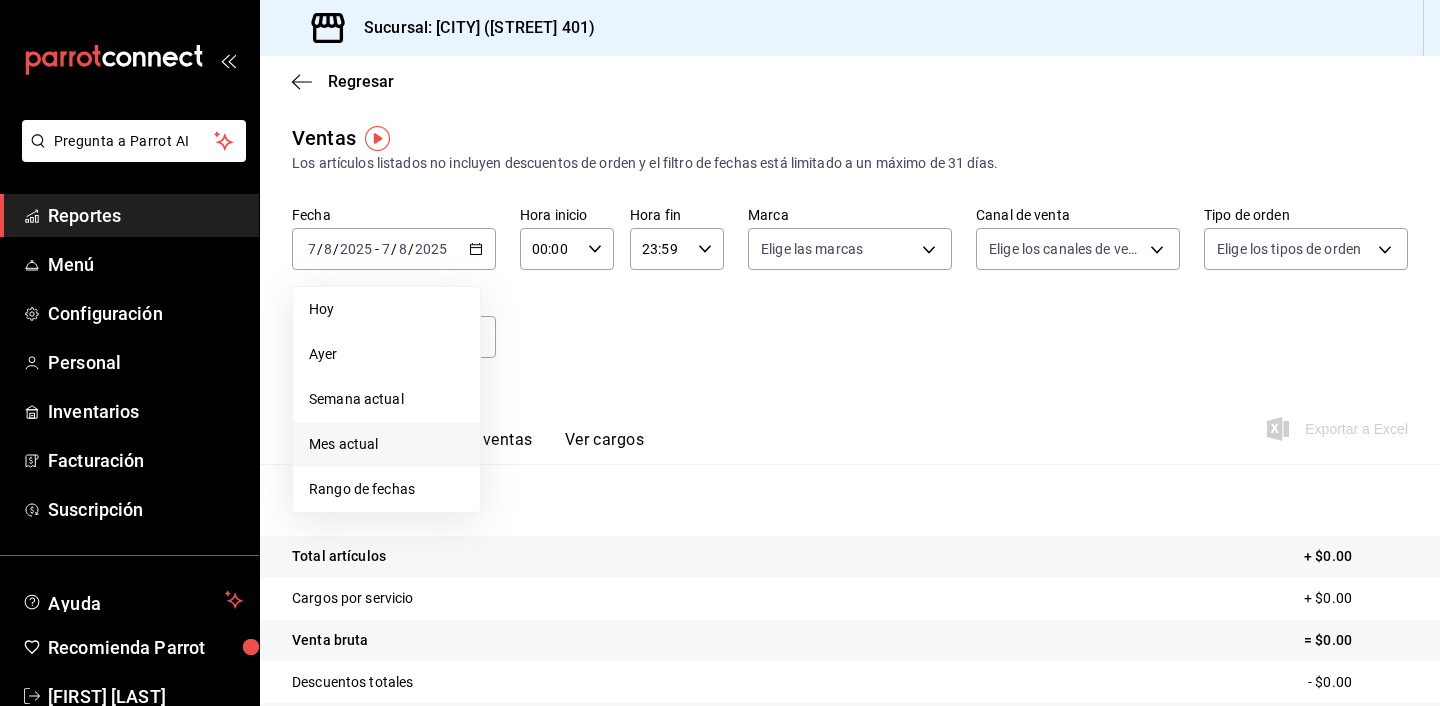 click on "Mes actual" at bounding box center [386, 444] 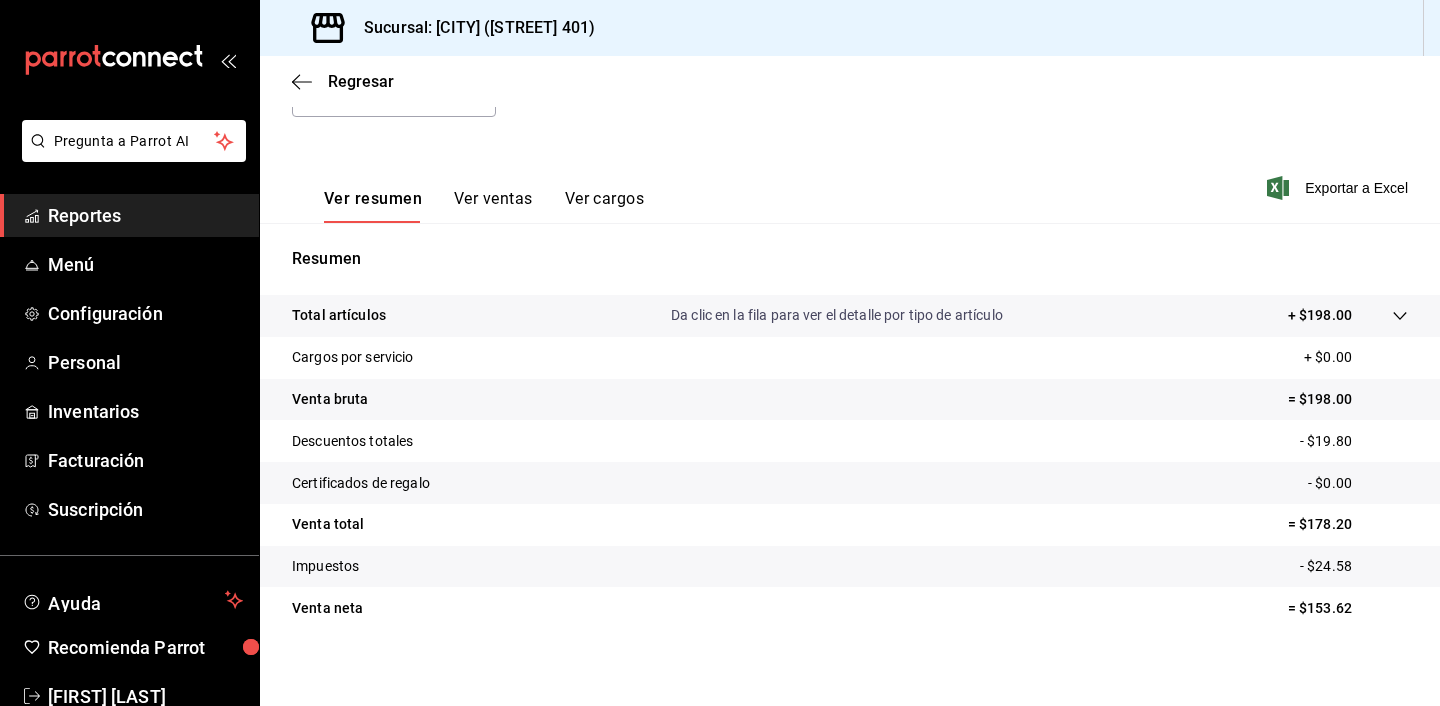 scroll, scrollTop: 252, scrollLeft: 0, axis: vertical 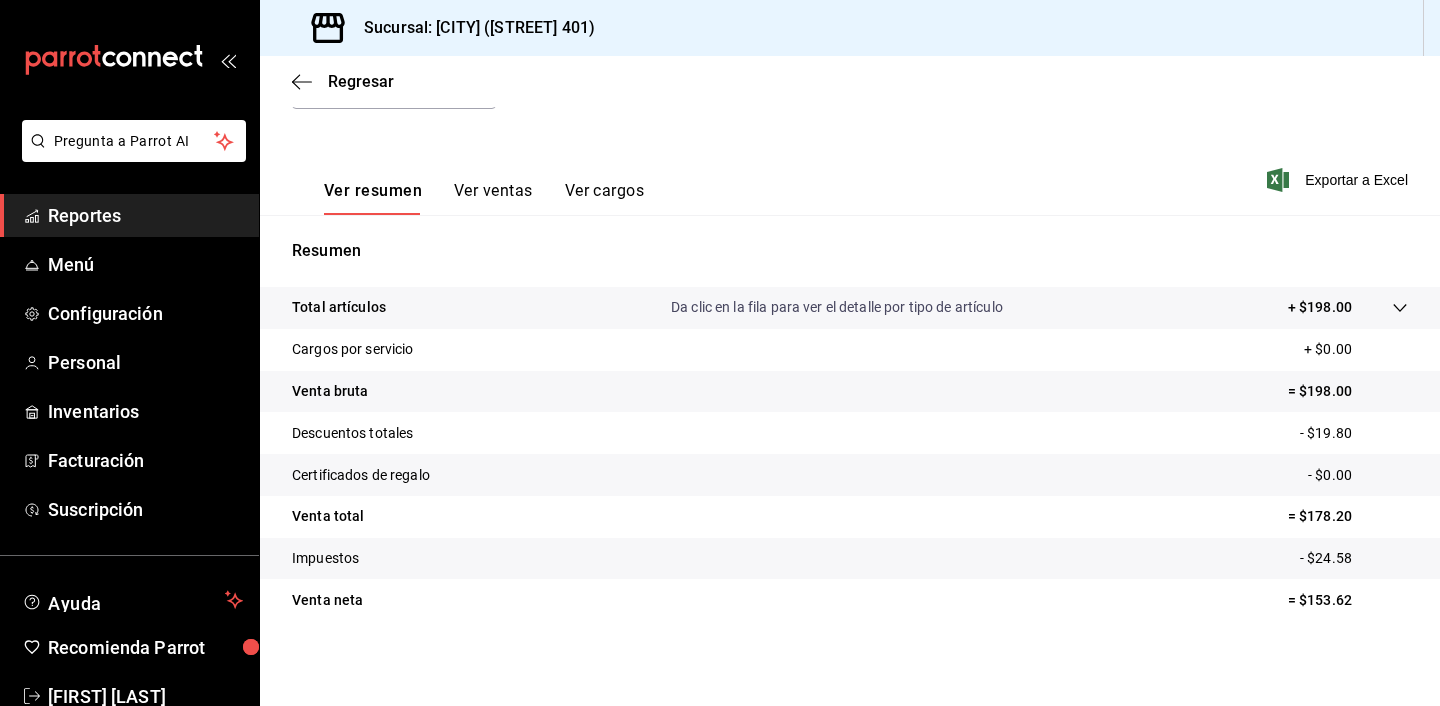 click on "Ver ventas" at bounding box center [493, 198] 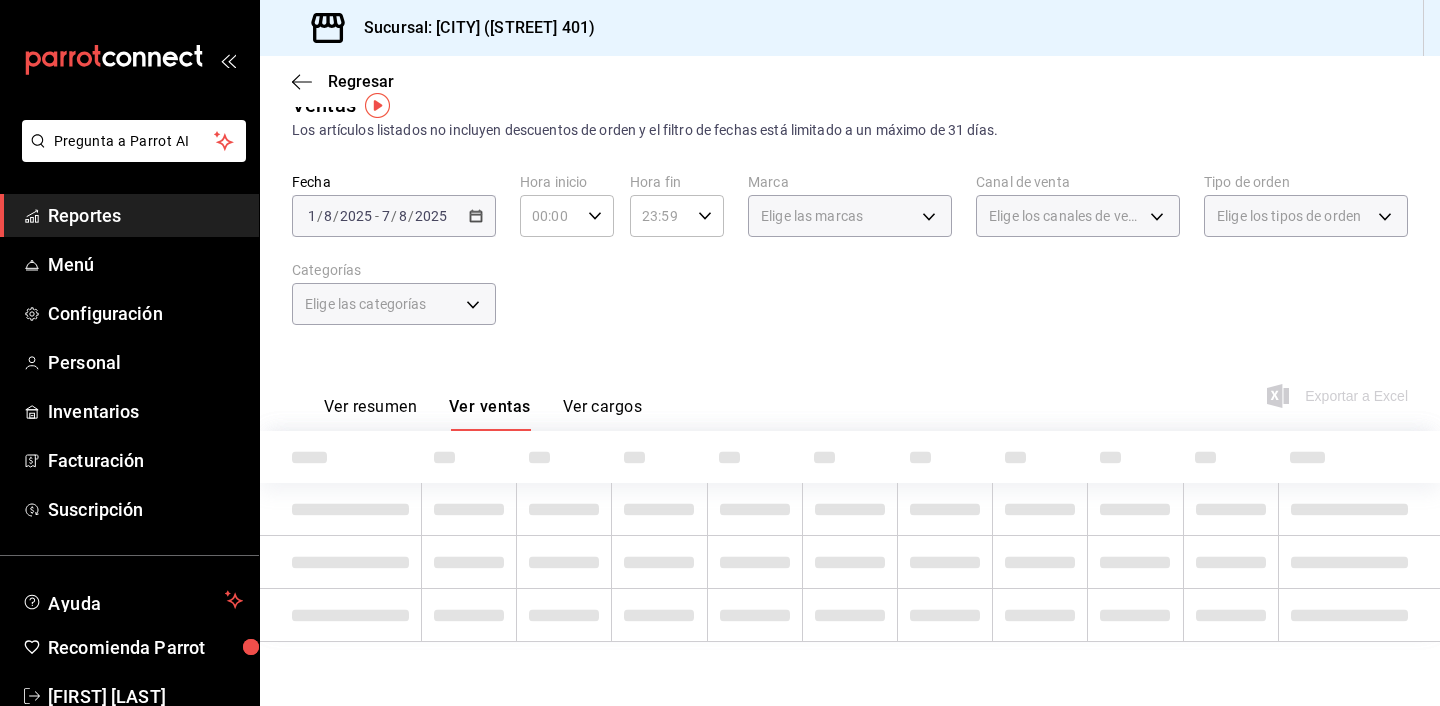 scroll, scrollTop: 0, scrollLeft: 0, axis: both 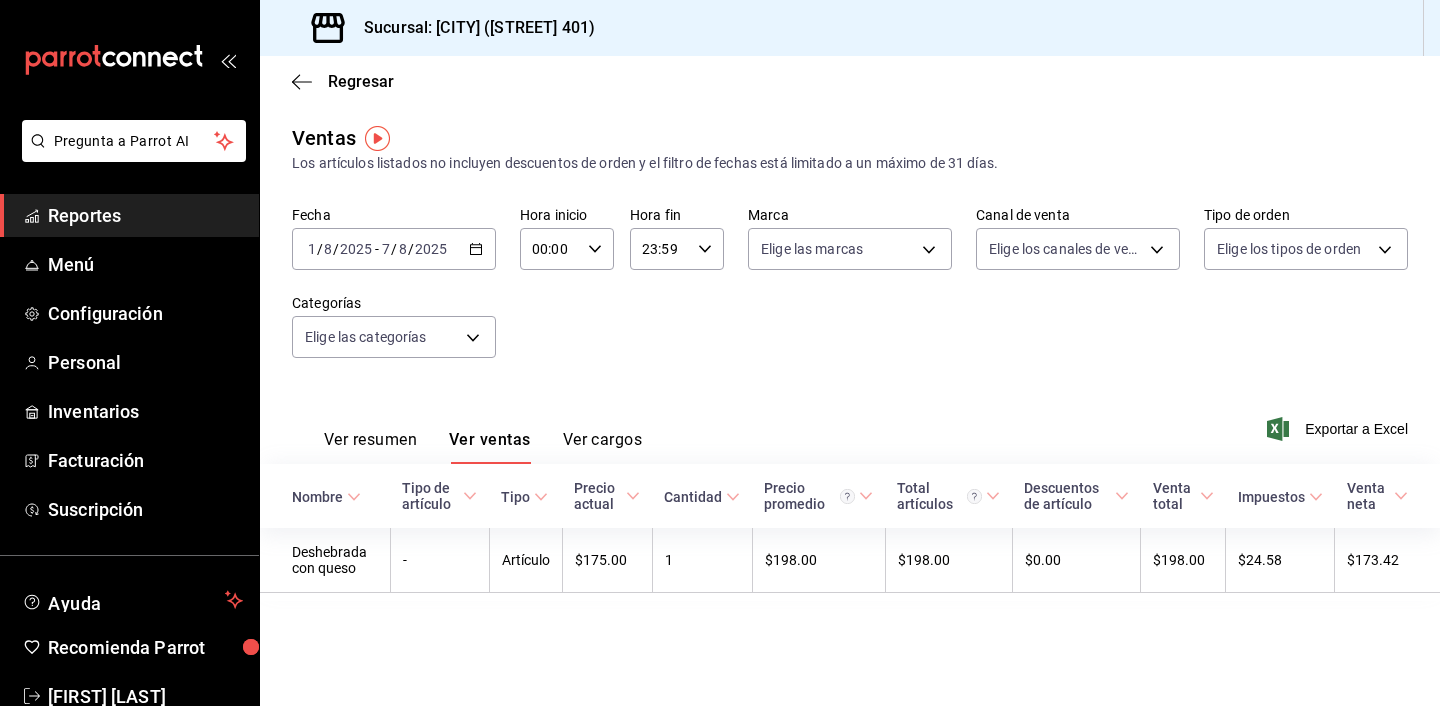 click 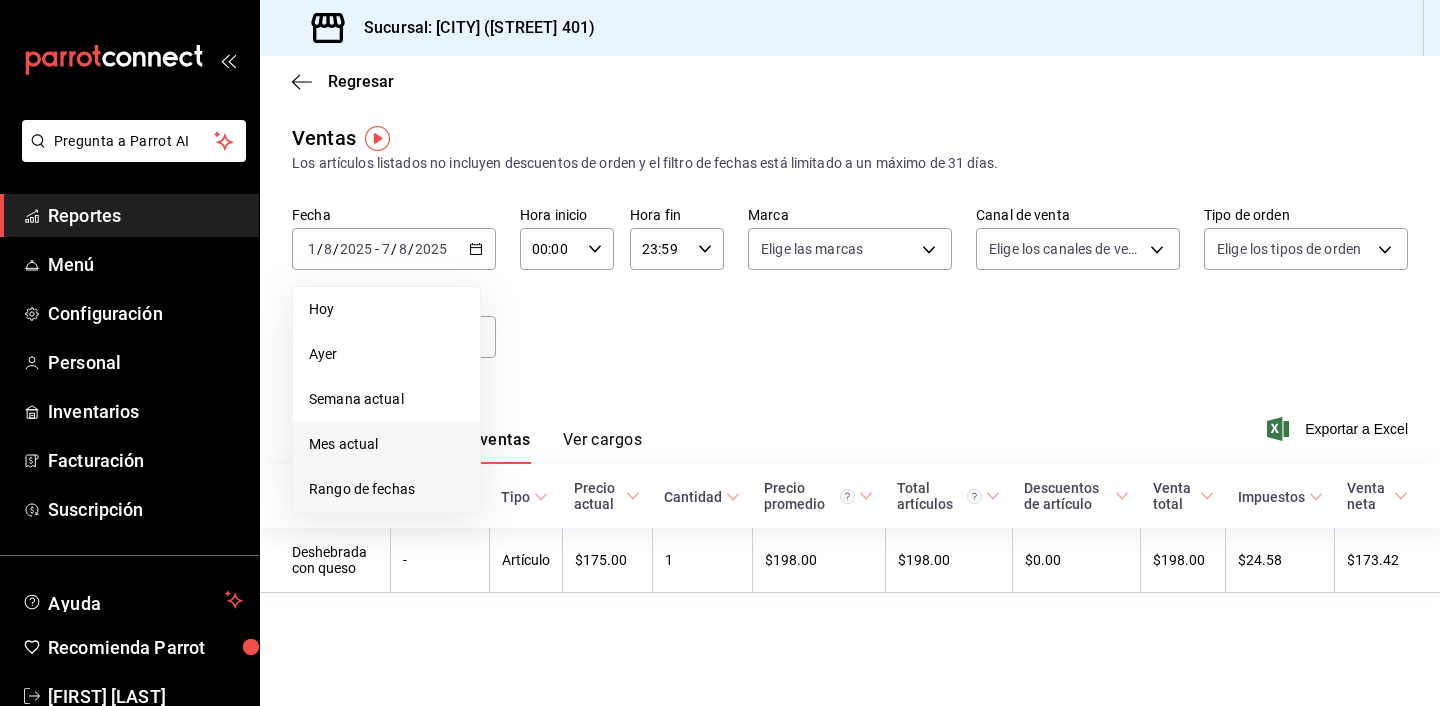 click on "Rango de fechas" at bounding box center (386, 489) 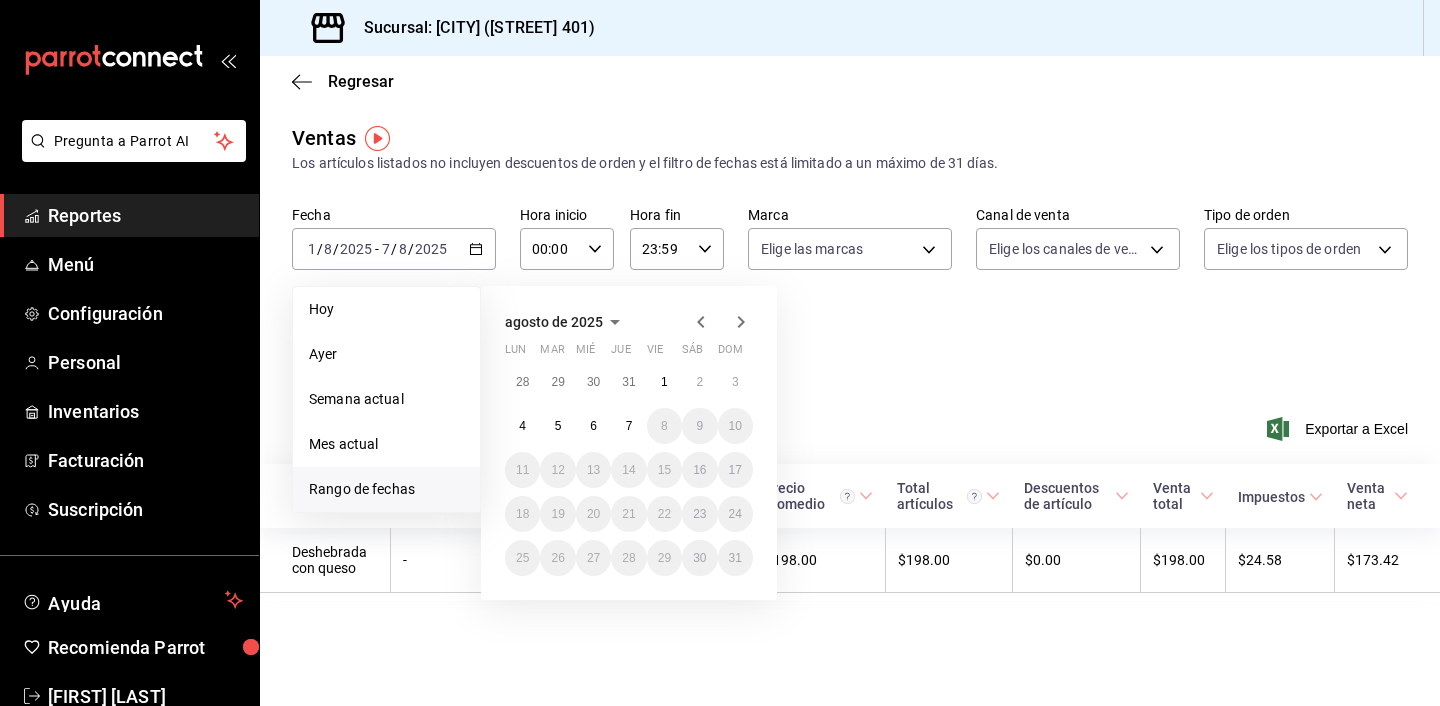 click 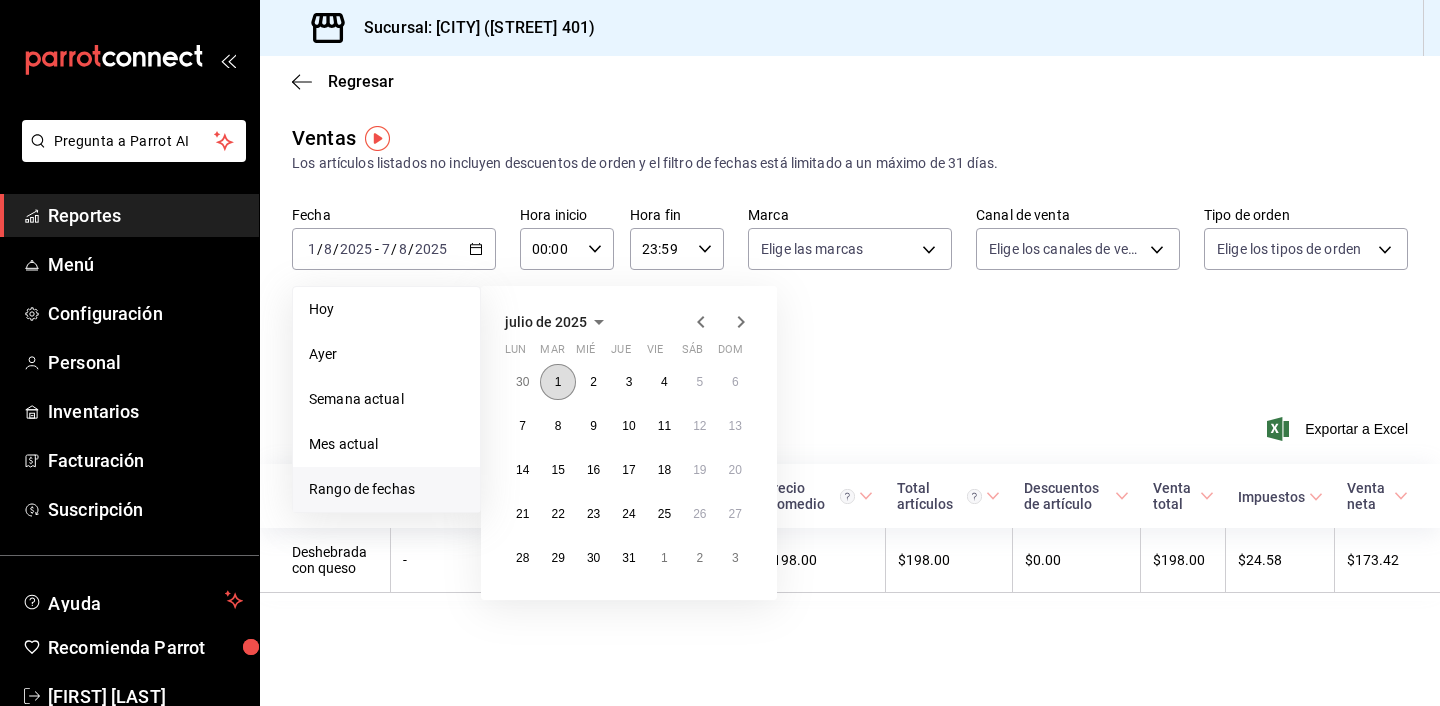 click on "1" at bounding box center (558, 382) 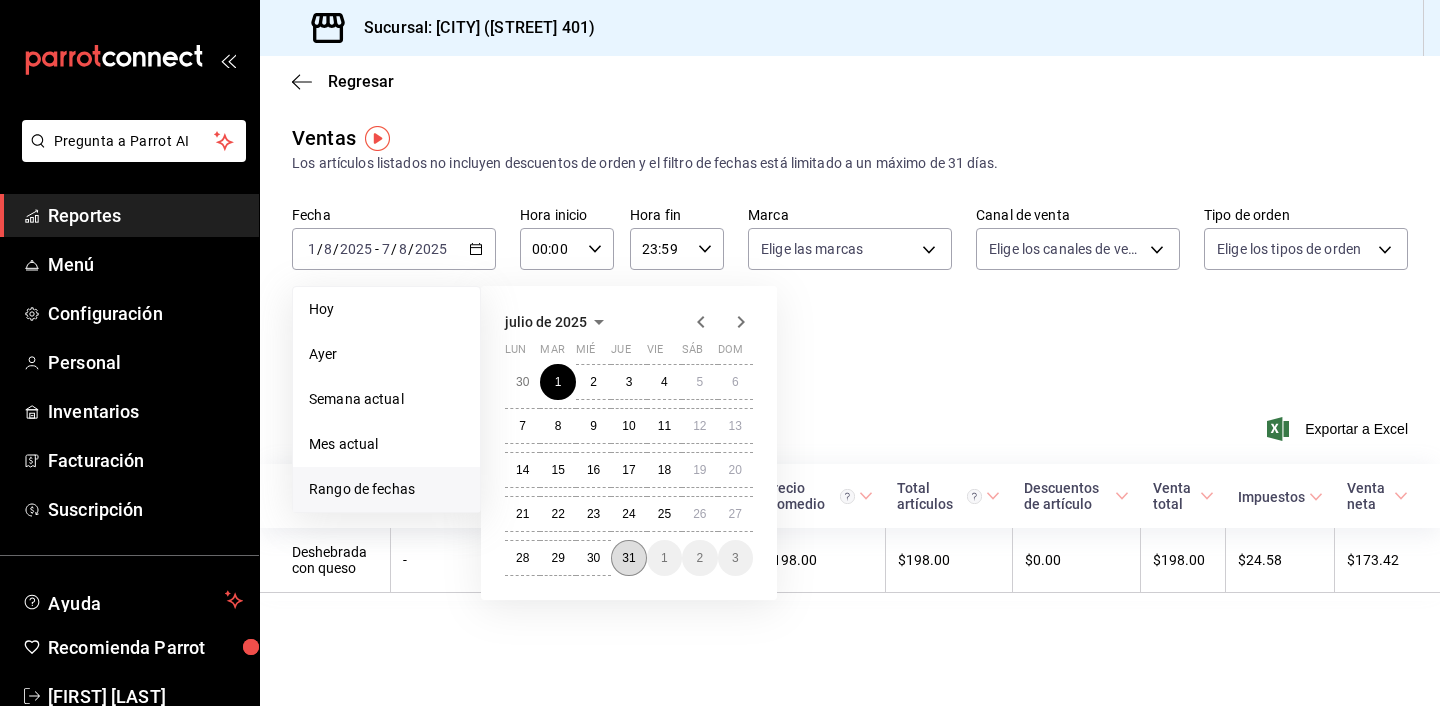 click on "31" at bounding box center (628, 558) 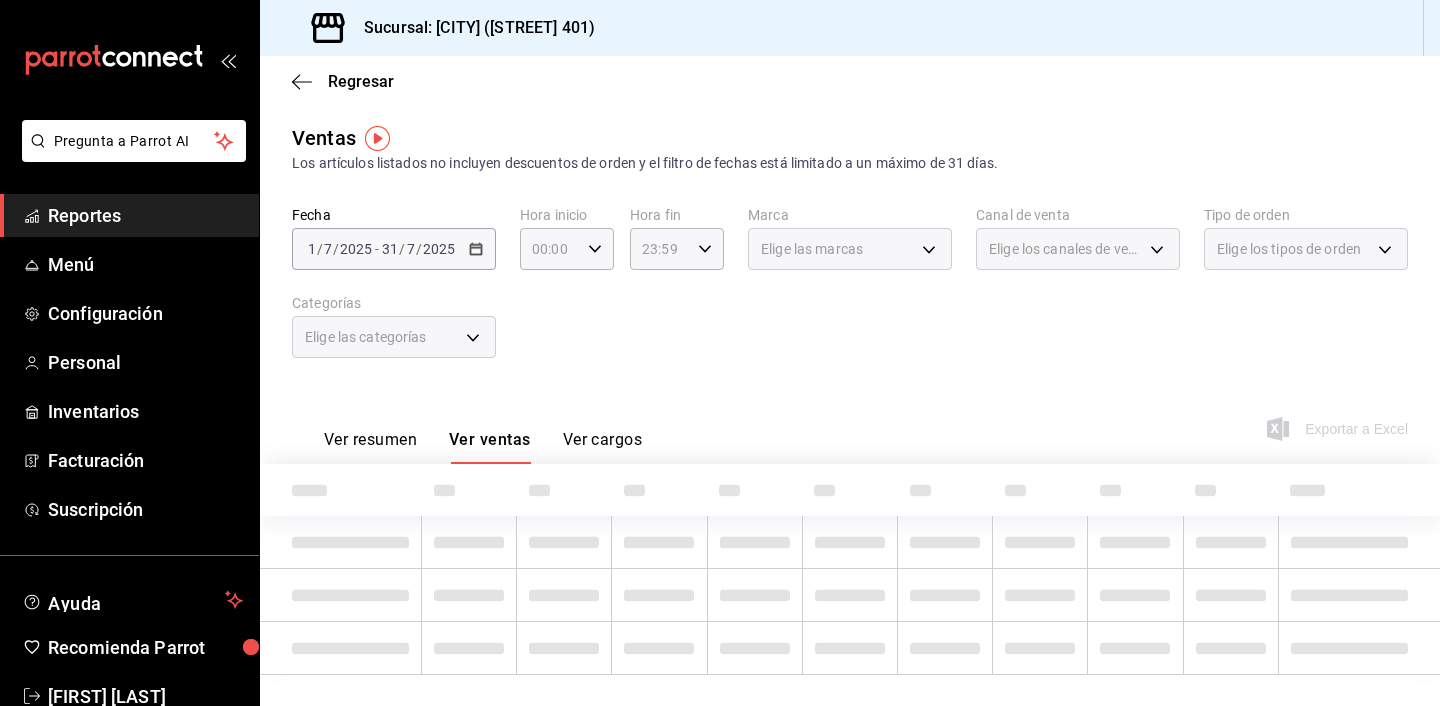 click on "Ver resumen Ver ventas Ver cargos Exportar a Excel" at bounding box center (850, 423) 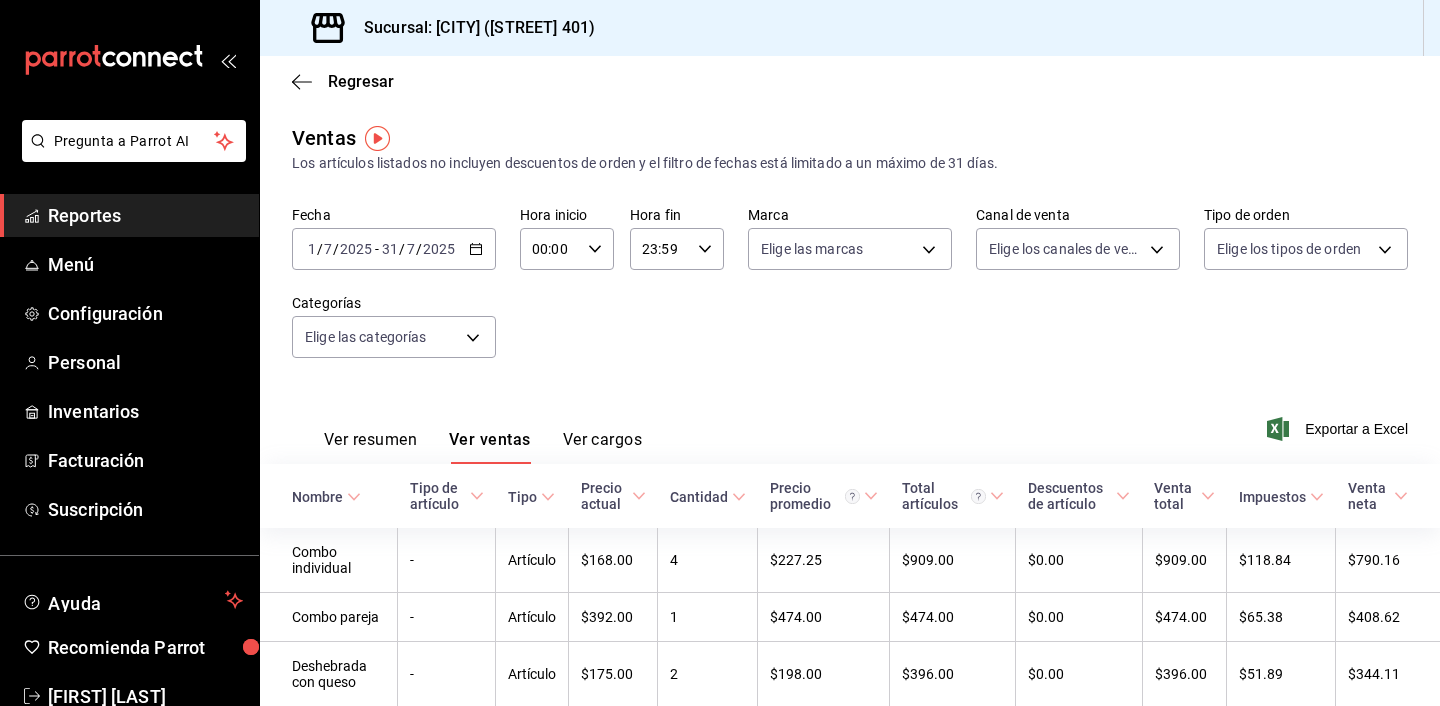 click on "Ver resumen" at bounding box center (370, 447) 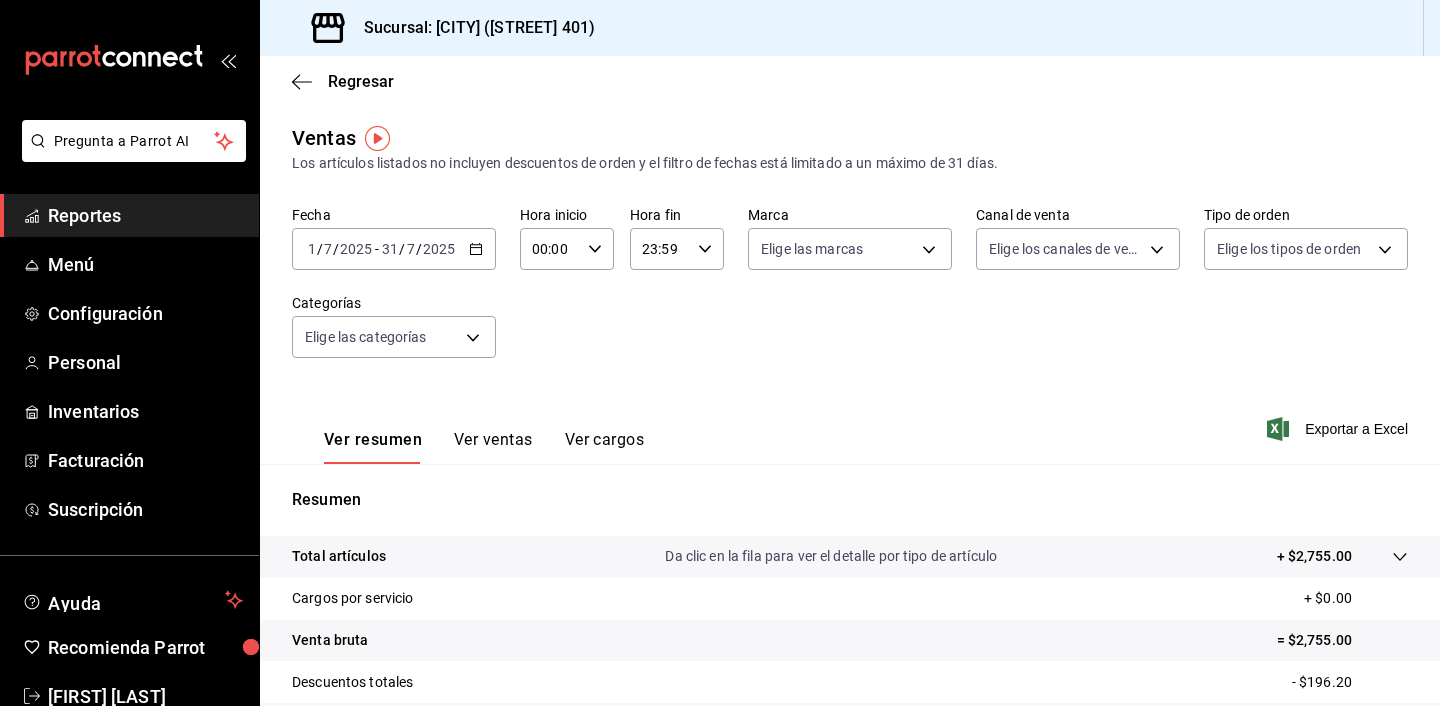 click on "Ver ventas" at bounding box center (493, 447) 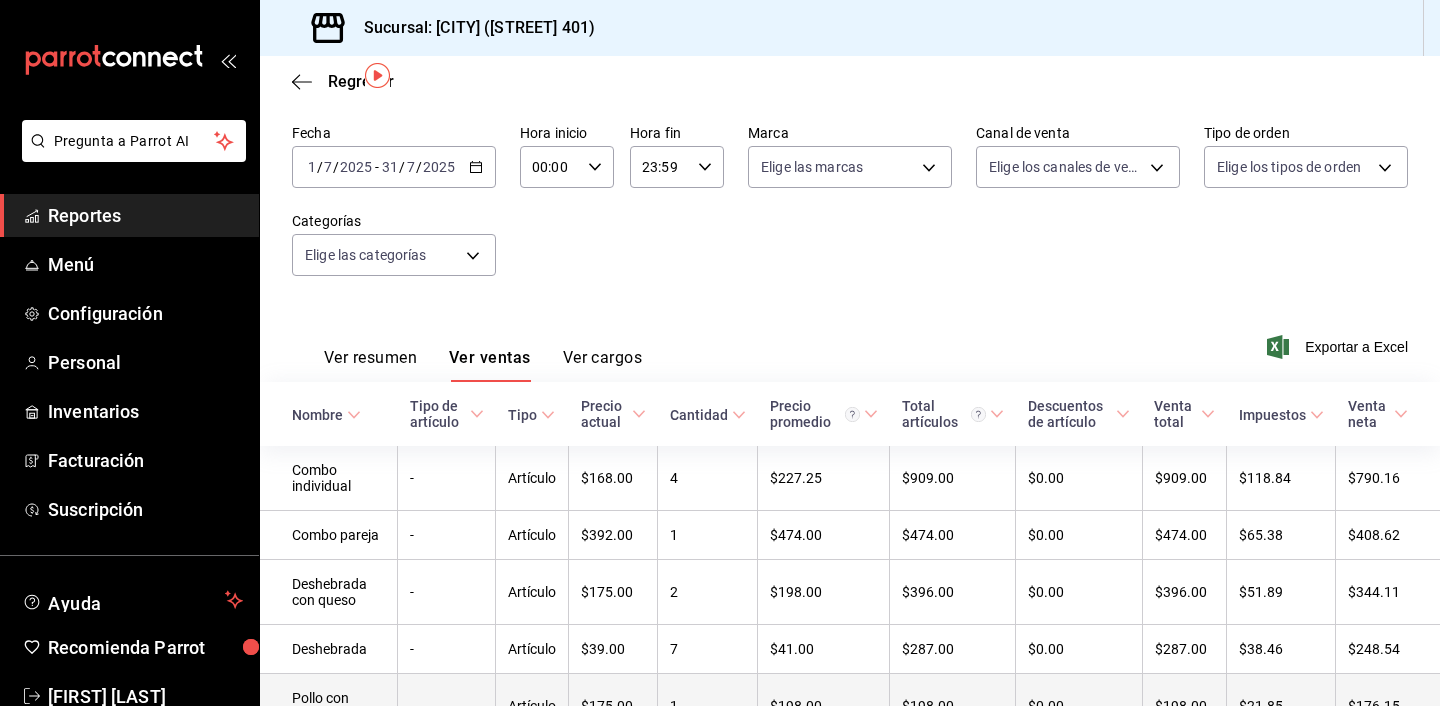 scroll, scrollTop: 0, scrollLeft: 0, axis: both 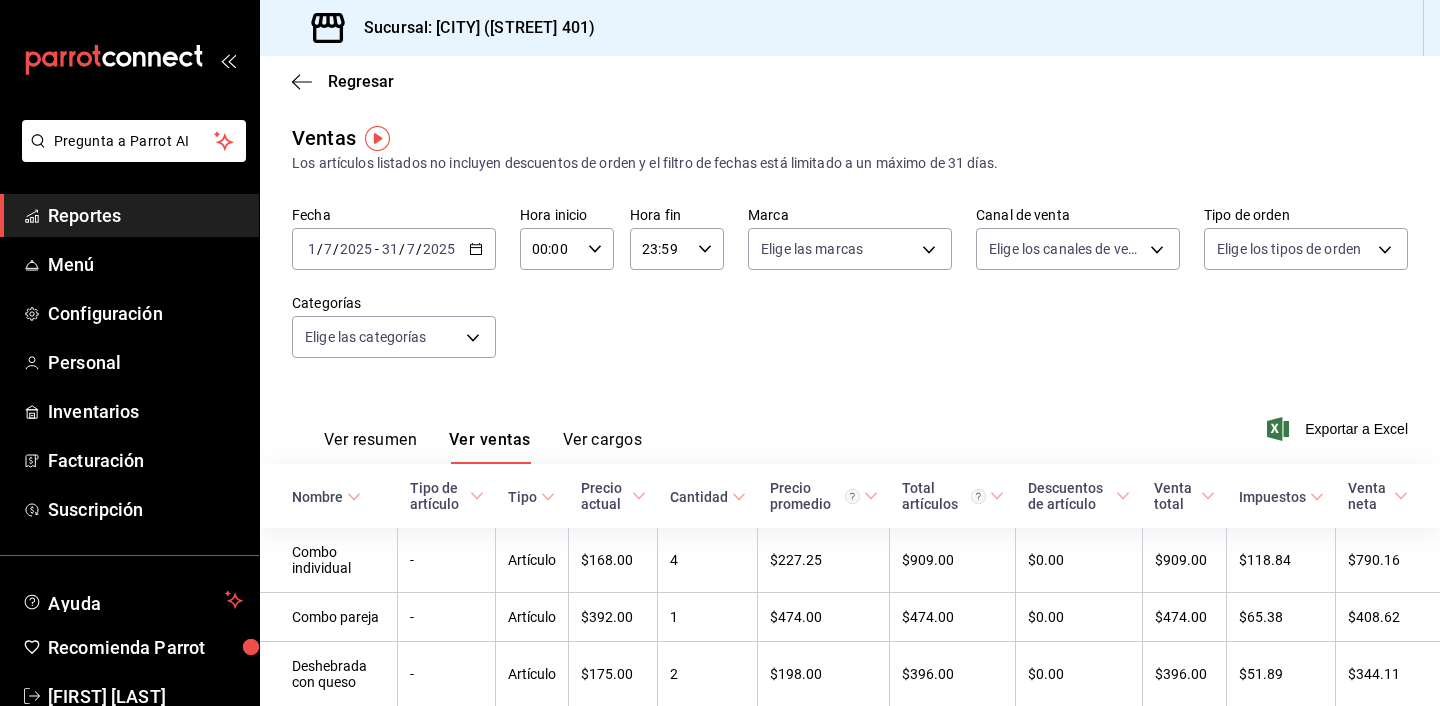 click on "Ver resumen" at bounding box center [370, 447] 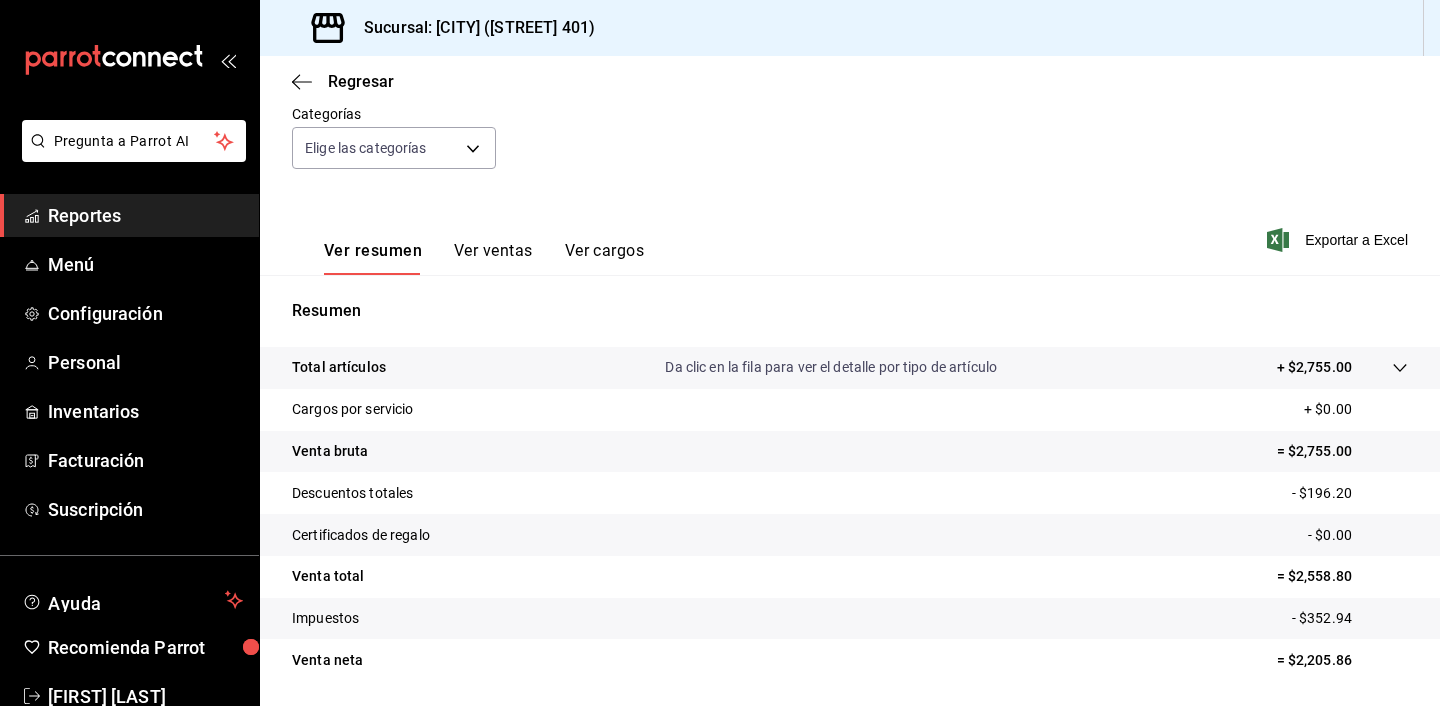 scroll, scrollTop: 252, scrollLeft: 0, axis: vertical 